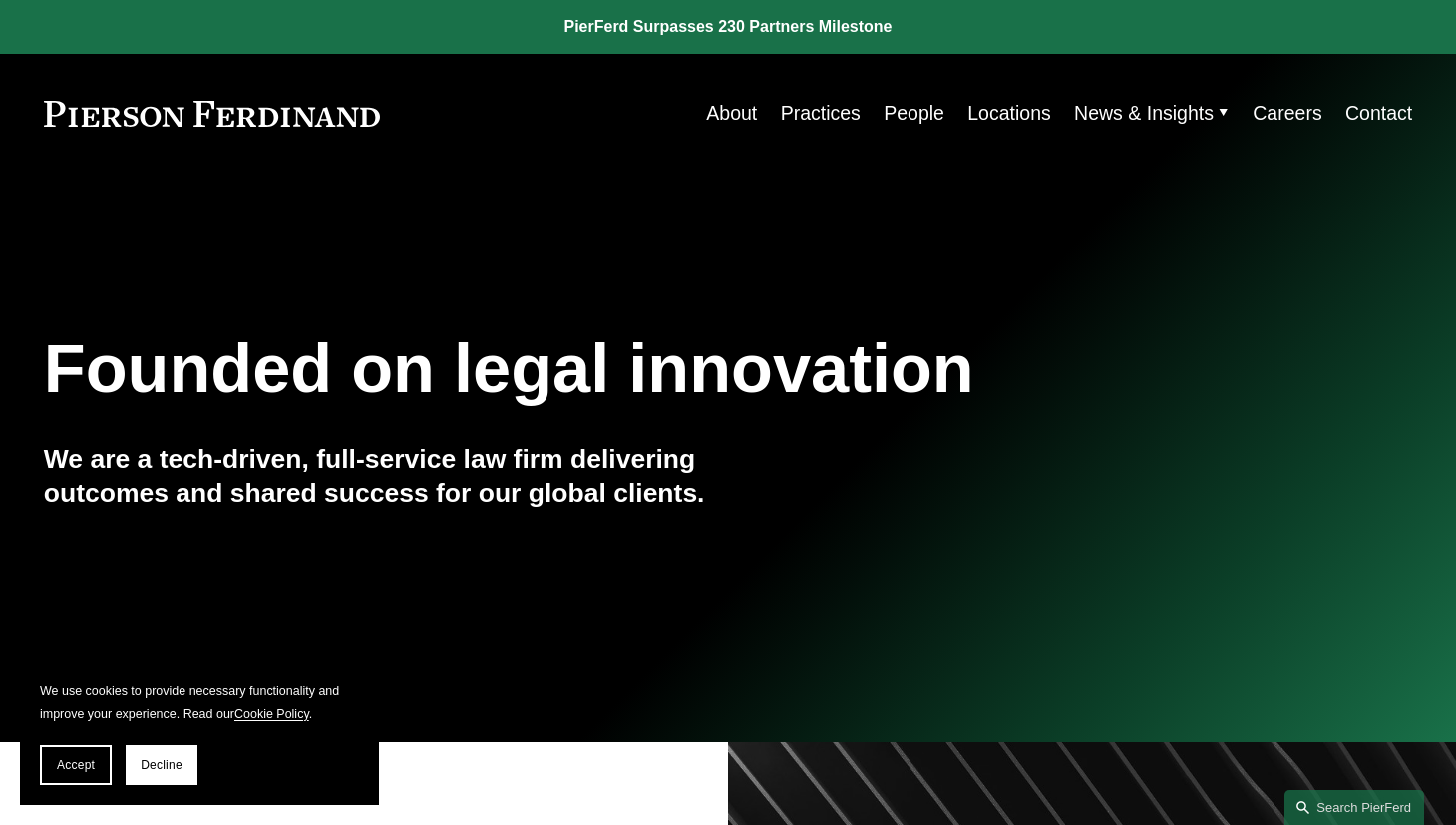 scroll, scrollTop: 0, scrollLeft: 0, axis: both 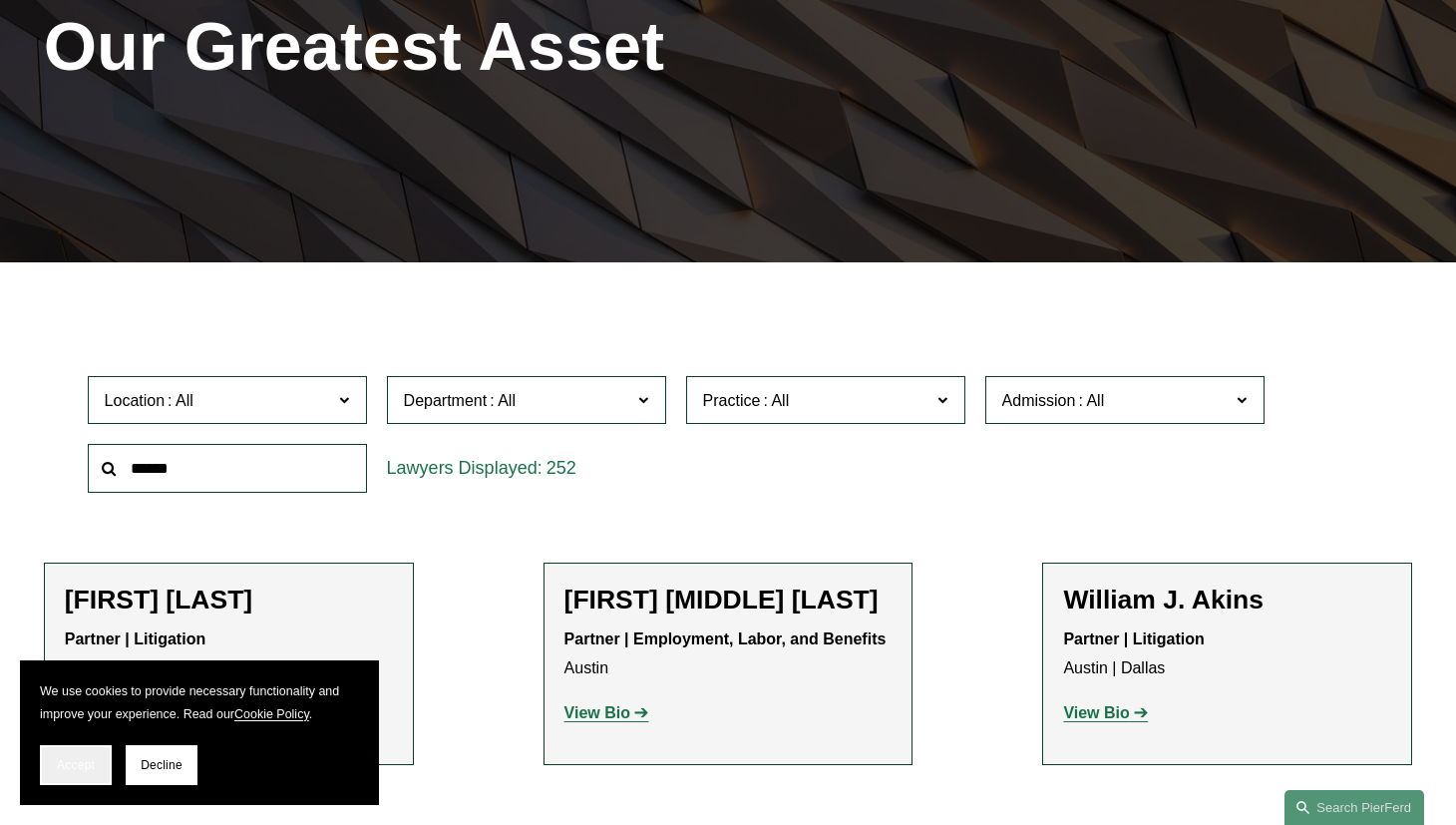 click on "Accept" at bounding box center [76, 765] 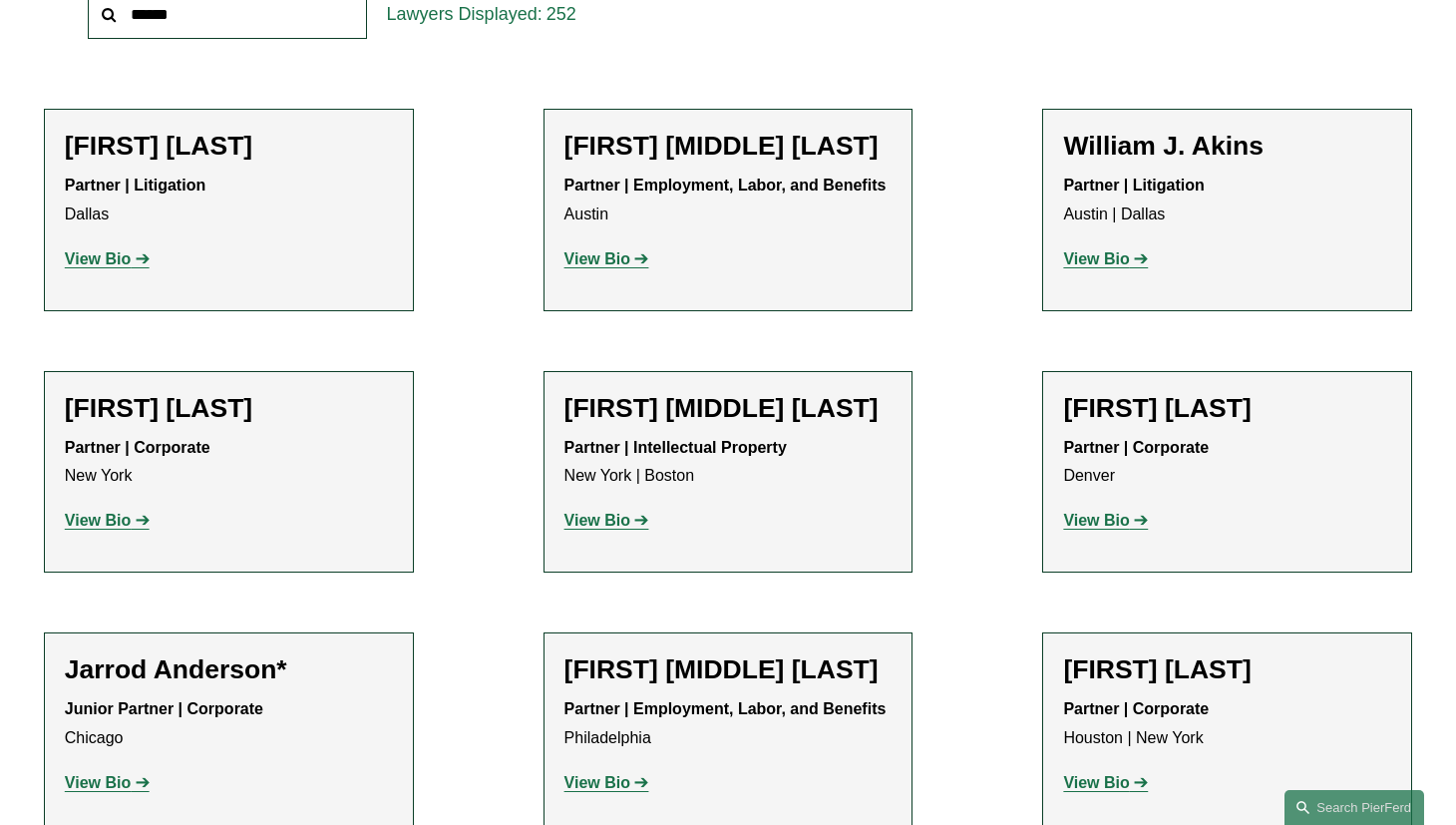 scroll, scrollTop: 907, scrollLeft: 0, axis: vertical 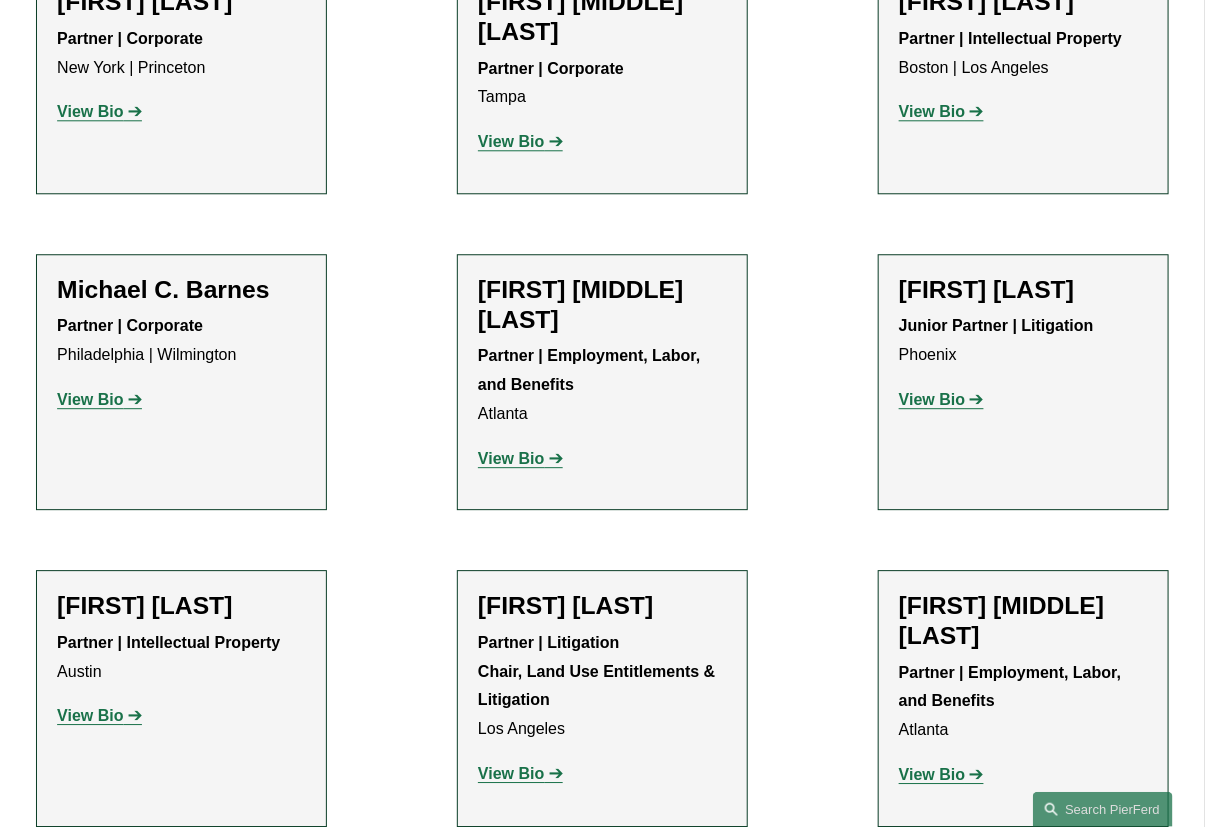 click on "Filter Location All Atlanta Austin Boston Charlotte Chicago Cincinnati Cleveland Columbus Dallas Denver Detroit Houston London Los Angeles Miami New York Northern Virginia Palo Alto Philadelphia Phoenix Princeton Seattle Tampa Washington, D.C. Wilmington Department All Corporate Employment, Labor, and Benefits Intellectual Property Litigation Practice All Antitrust Counseling Appellate Arbitration and Mediation Banking and Financial Services Bankruptcy, Financial Restructuring, and Reorganization Broker-Dealer Regulation Cannabis, Hemp & CBD Capital Markets Civil Pretrial and Trial Services Class Action Defense Commercial Litigation Commercial Transactions Commodities, Futures & Derivatives Communications & Media Condemnation and Eminent Domain Construction and Design Professional Copyrights Cyber, Privacy & Technology Education Emerging Companies Employment and Labor Energy, Gas, and Oil Law Energy, Renewables, and Sustainability Entertainment Environmental, Health, and Safety FDA FinTech and Blockchain All" 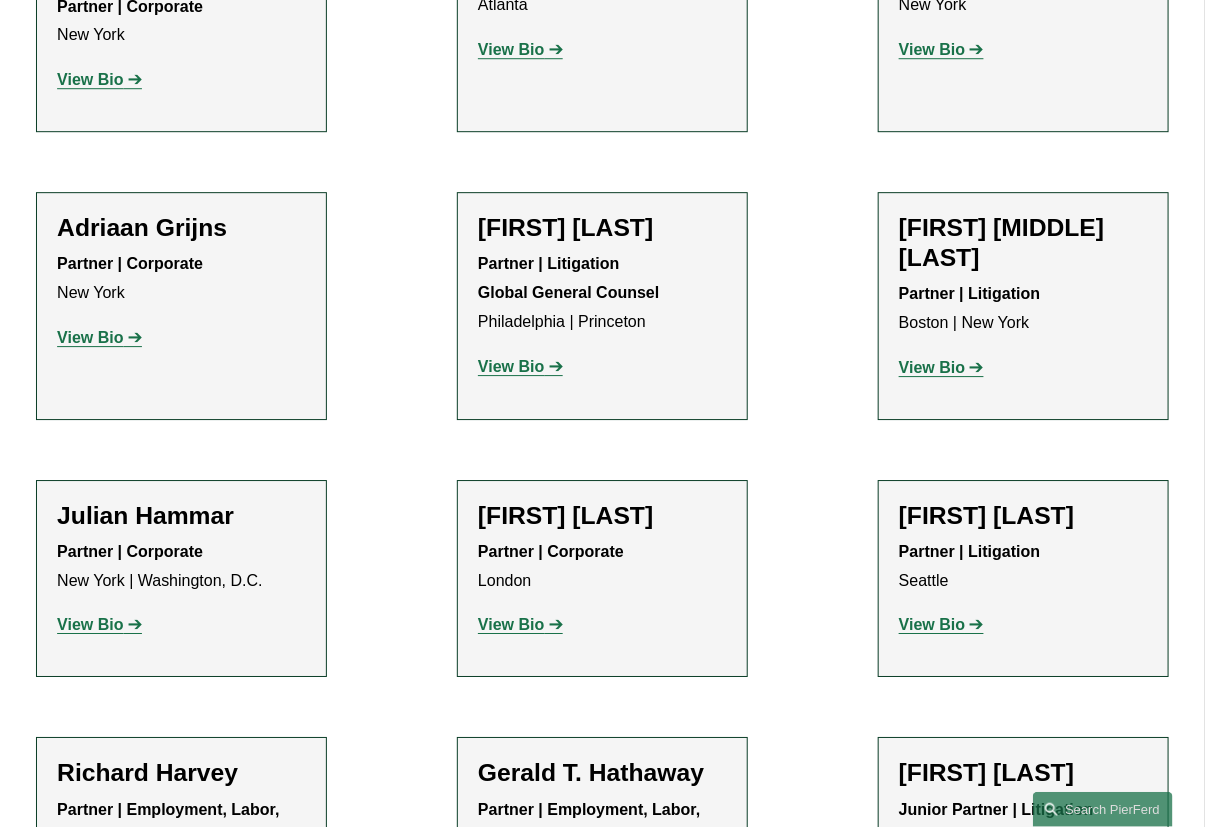 scroll, scrollTop: 22725, scrollLeft: 0, axis: vertical 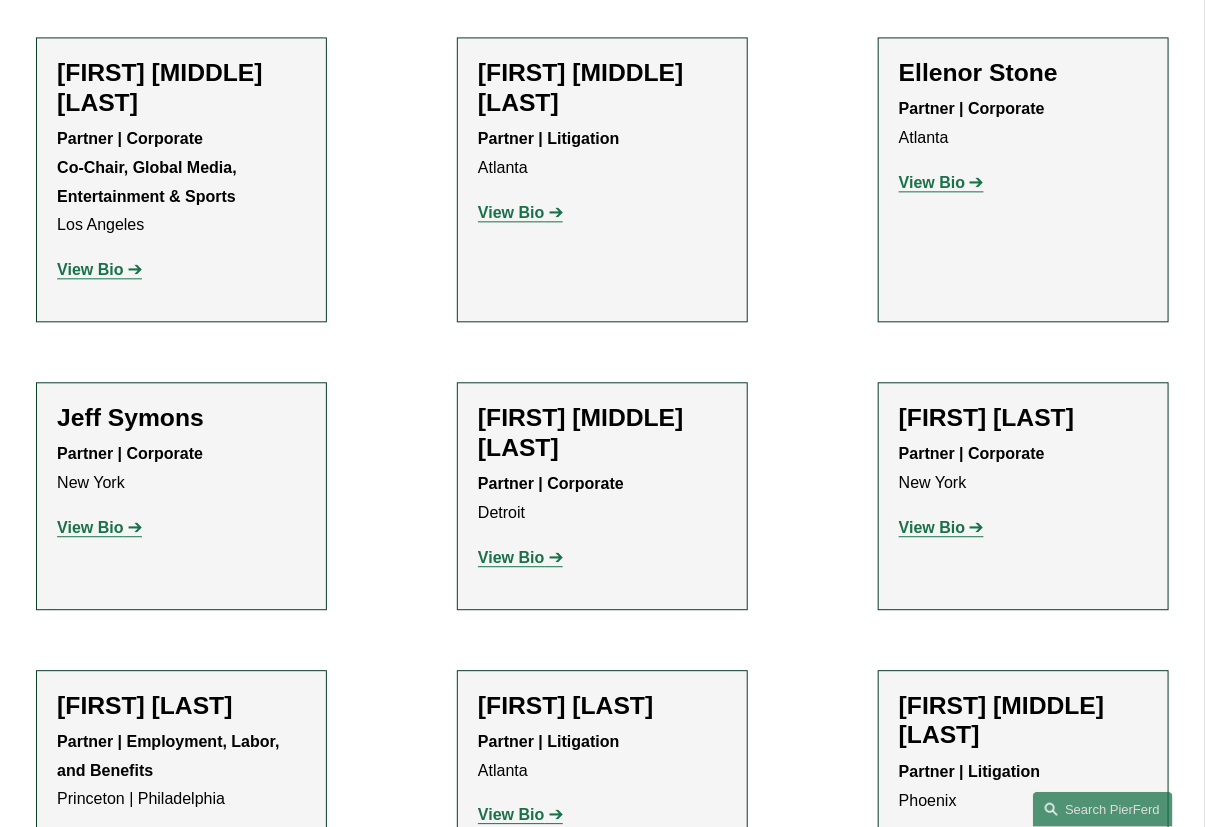 click on "View Bio" 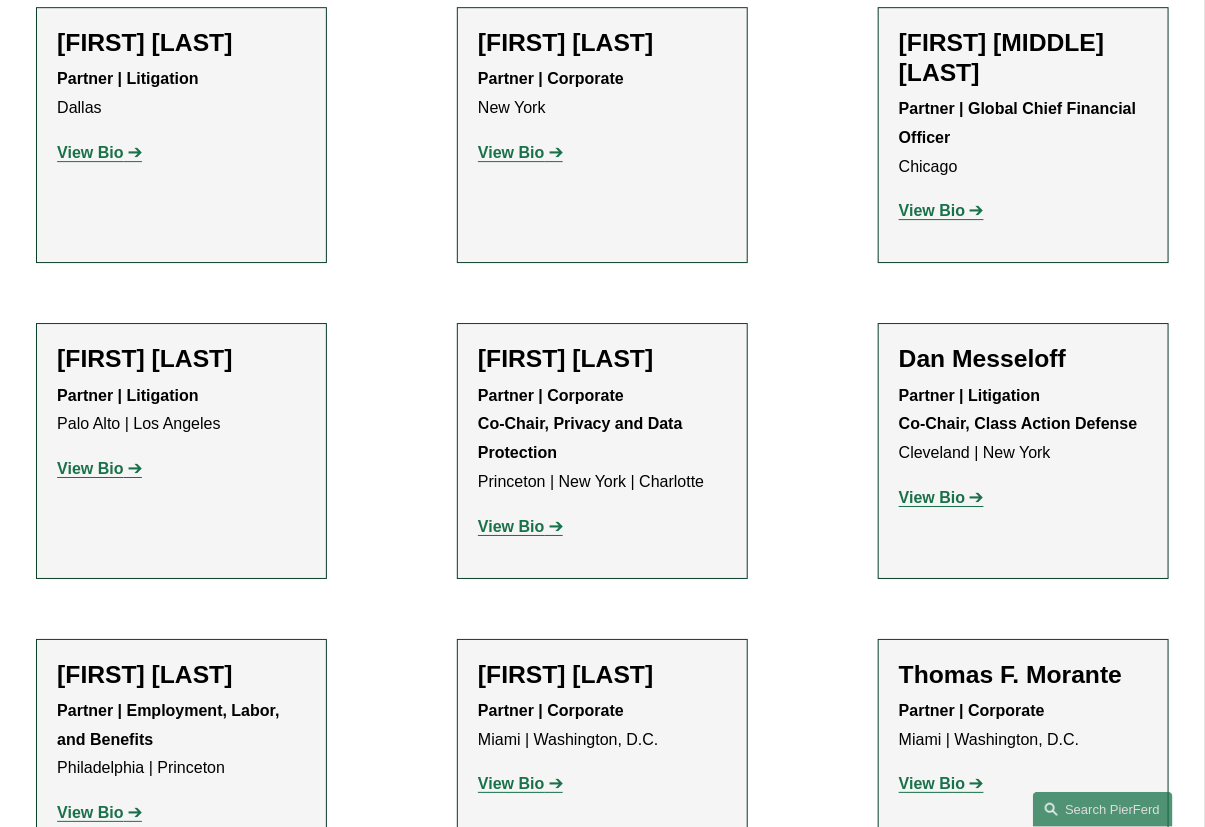 scroll, scrollTop: 15452, scrollLeft: 0, axis: vertical 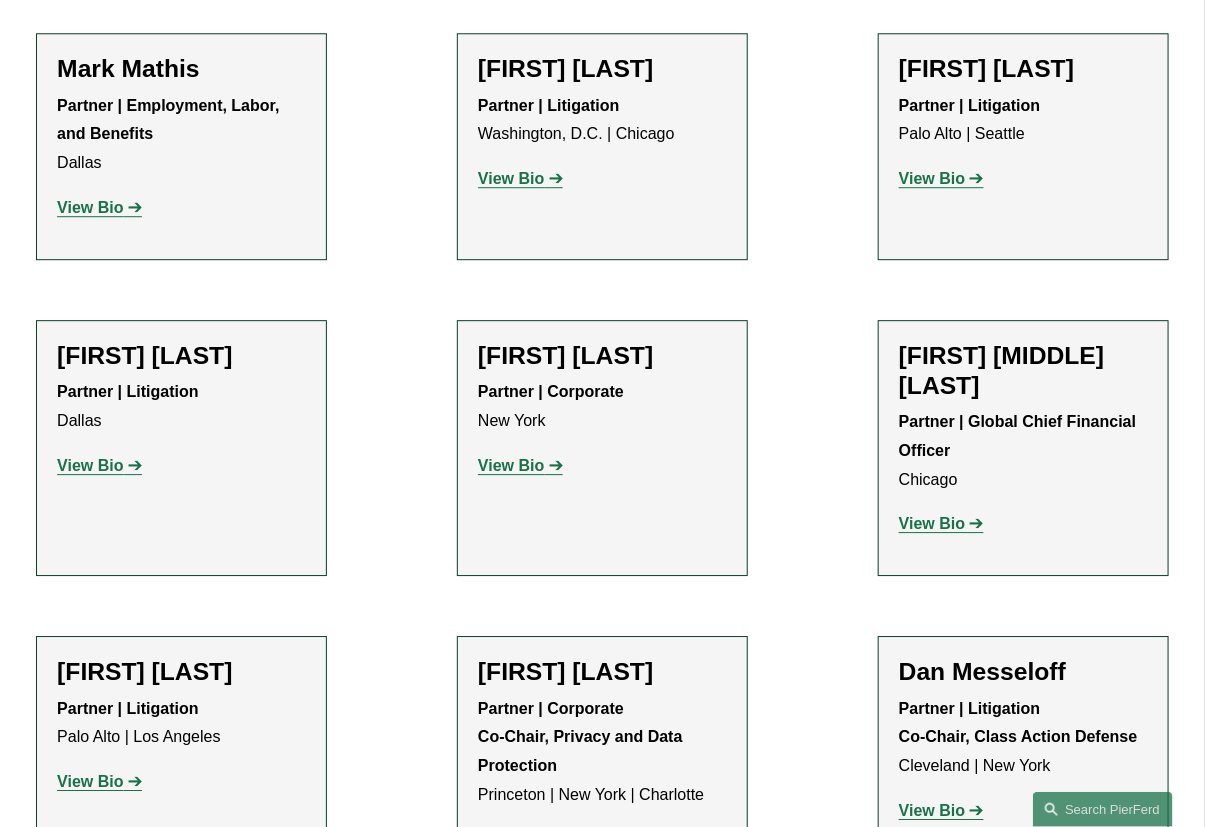 click on "Filter Location All Atlanta Austin Boston Charlotte Chicago Cincinnati Cleveland Columbus Dallas Denver Detroit Houston London Los Angeles Miami New York Northern Virginia Palo Alto Philadelphia Phoenix Princeton Seattle Tampa Washington, D.C. Wilmington Department All Corporate Employment, Labor, and Benefits Intellectual Property Litigation Practice All Antitrust Counseling Appellate Arbitration and Mediation Banking and Financial Services Bankruptcy, Financial Restructuring, and Reorganization Broker-Dealer Regulation Cannabis, Hemp & CBD Capital Markets Civil Pretrial and Trial Services Class Action Defense Commercial Litigation Commercial Transactions Commodities, Futures & Derivatives Communications & Media Condemnation and Eminent Domain Construction and Design Professional Copyrights Cyber, Privacy & Technology Education Emerging Companies Employment and Labor Energy, Gas, and Oil Law Energy, Renewables, and Sustainability Entertainment Environmental, Health, and Safety FDA FinTech and Blockchain All" 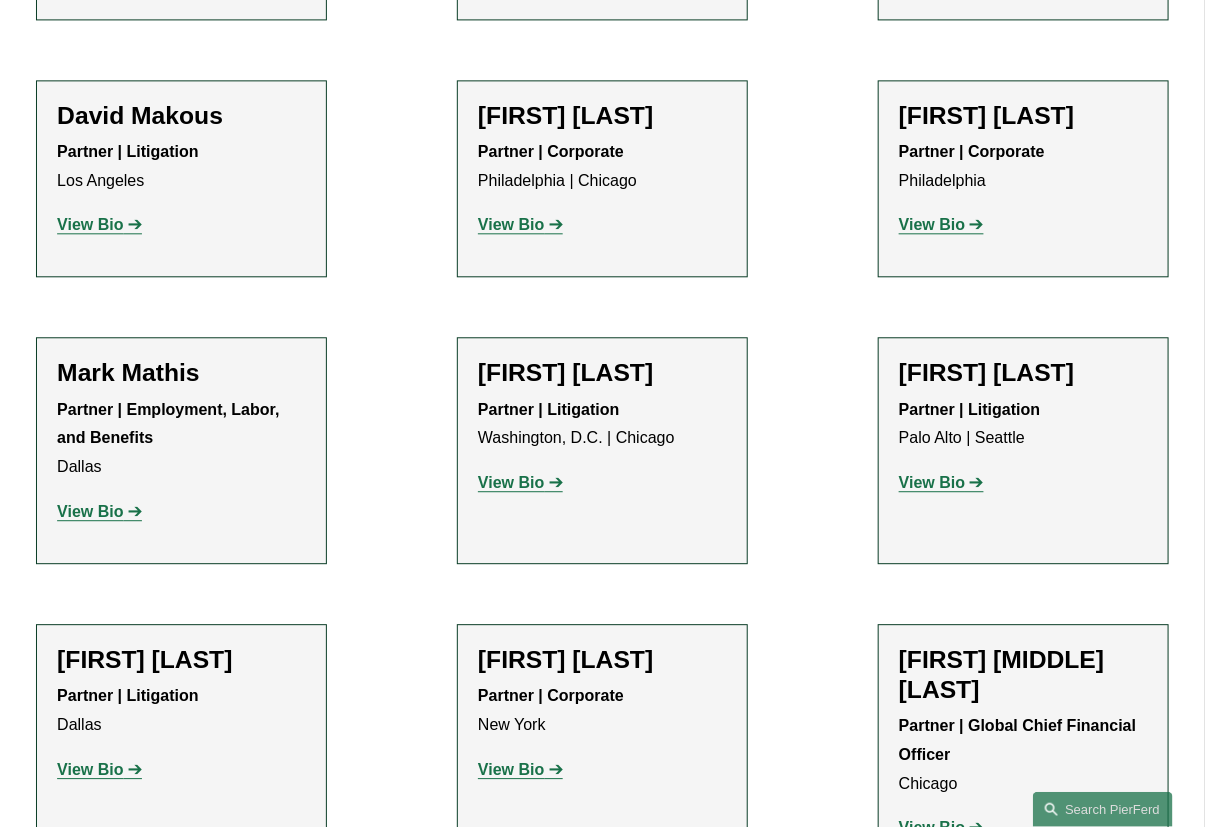 scroll, scrollTop: 14998, scrollLeft: 0, axis: vertical 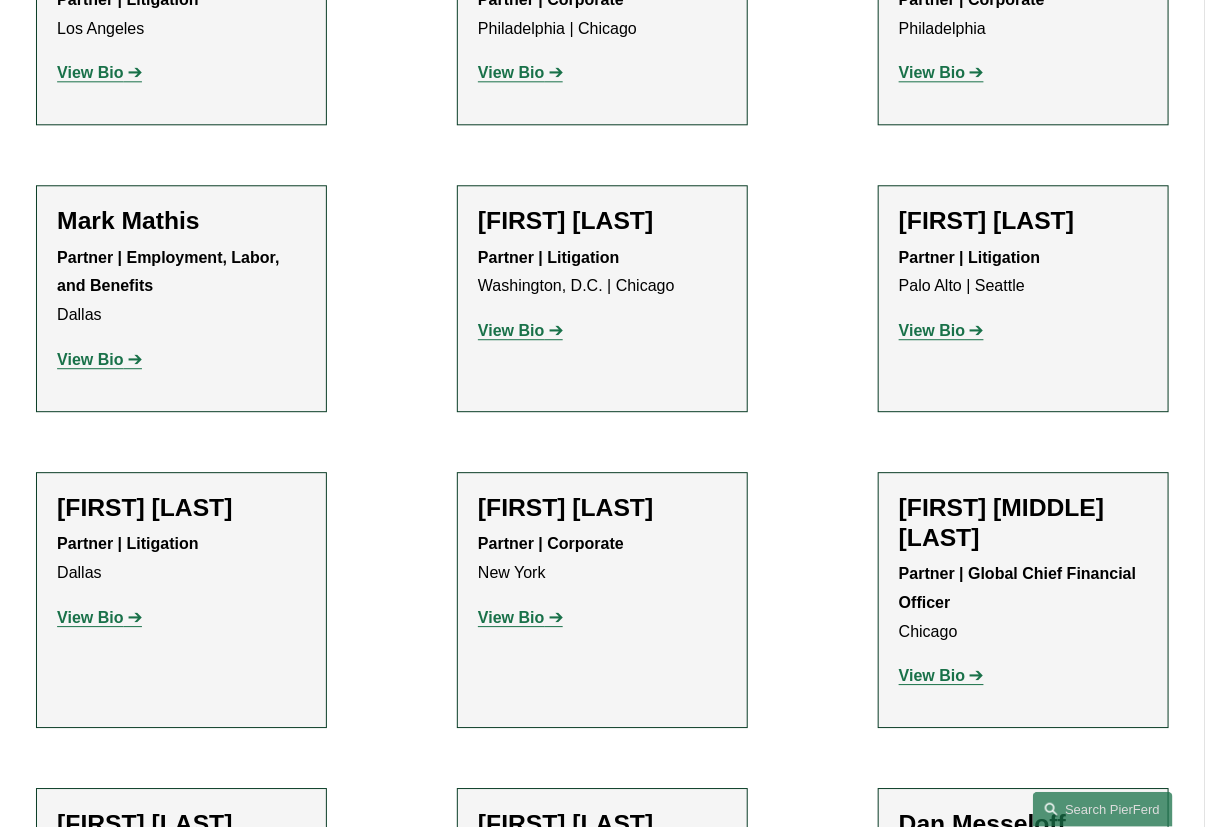 click on "Filter Location All Atlanta Austin Boston Charlotte Chicago Cincinnati Cleveland Columbus Dallas Denver Detroit Houston London Los Angeles Miami New York Northern Virginia Palo Alto Philadelphia Phoenix Princeton Seattle Tampa Washington, D.C. Wilmington Department All Corporate Employment, Labor, and Benefits Intellectual Property Litigation Practice All Antitrust Counseling Appellate Arbitration and Mediation Banking and Financial Services Bankruptcy, Financial Restructuring, and Reorganization Broker-Dealer Regulation Cannabis, Hemp & CBD Capital Markets Civil Pretrial and Trial Services Class Action Defense Commercial Litigation Commercial Transactions Commodities, Futures & Derivatives Communications & Media Condemnation and Eminent Domain Construction and Design Professional Copyrights Cyber, Privacy & Technology Education Emerging Companies Employment and Labor Energy, Gas, and Oil Law Energy, Renewables, and Sustainability Entertainment Environmental, Health, and Safety FDA FinTech and Blockchain All" 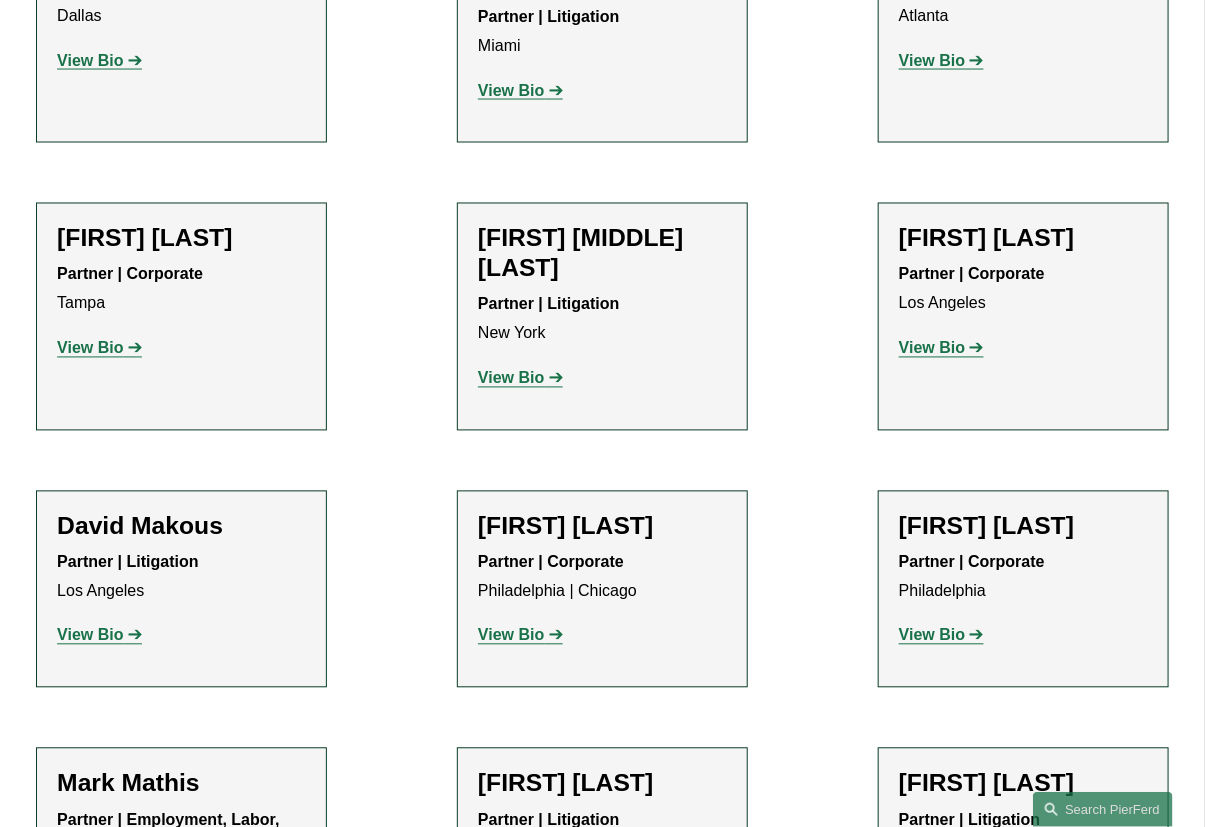 scroll, scrollTop: 14391, scrollLeft: 0, axis: vertical 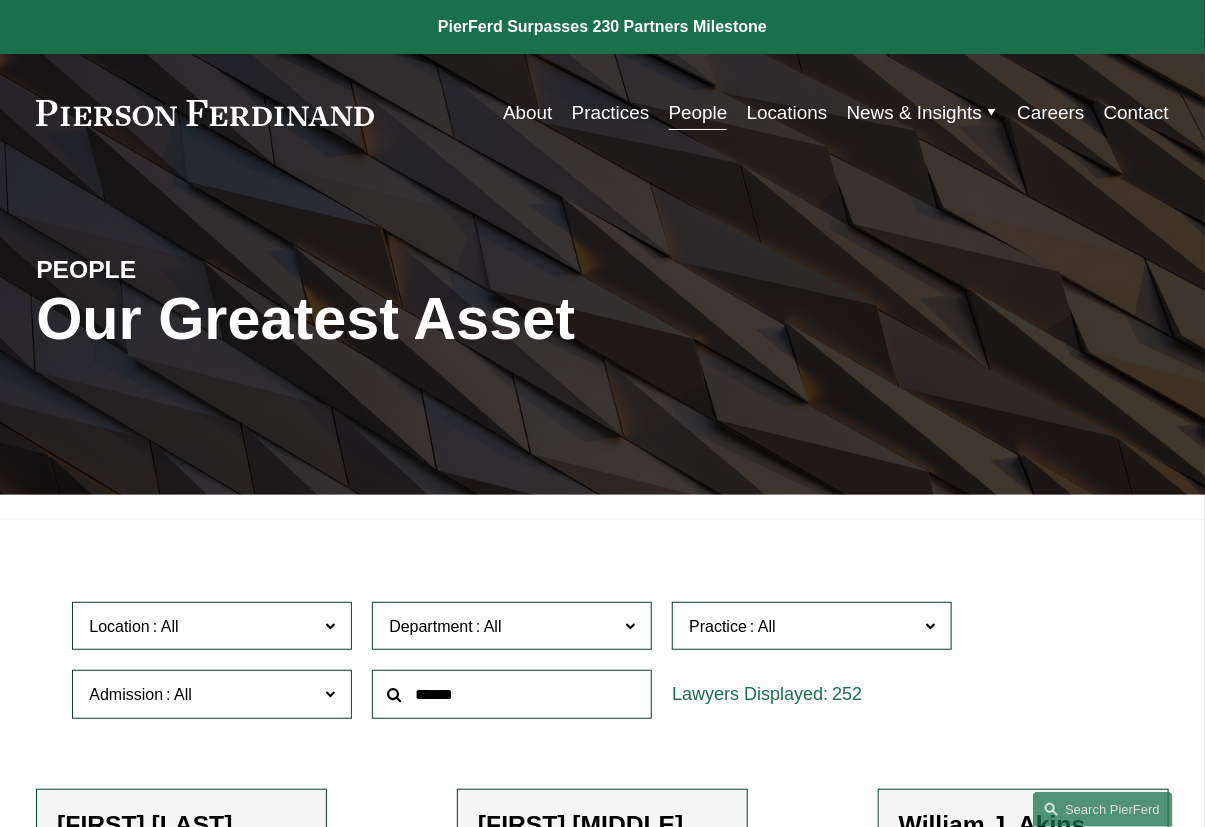 drag, startPoint x: 418, startPoint y: 421, endPoint x: 390, endPoint y: 222, distance: 200.96019 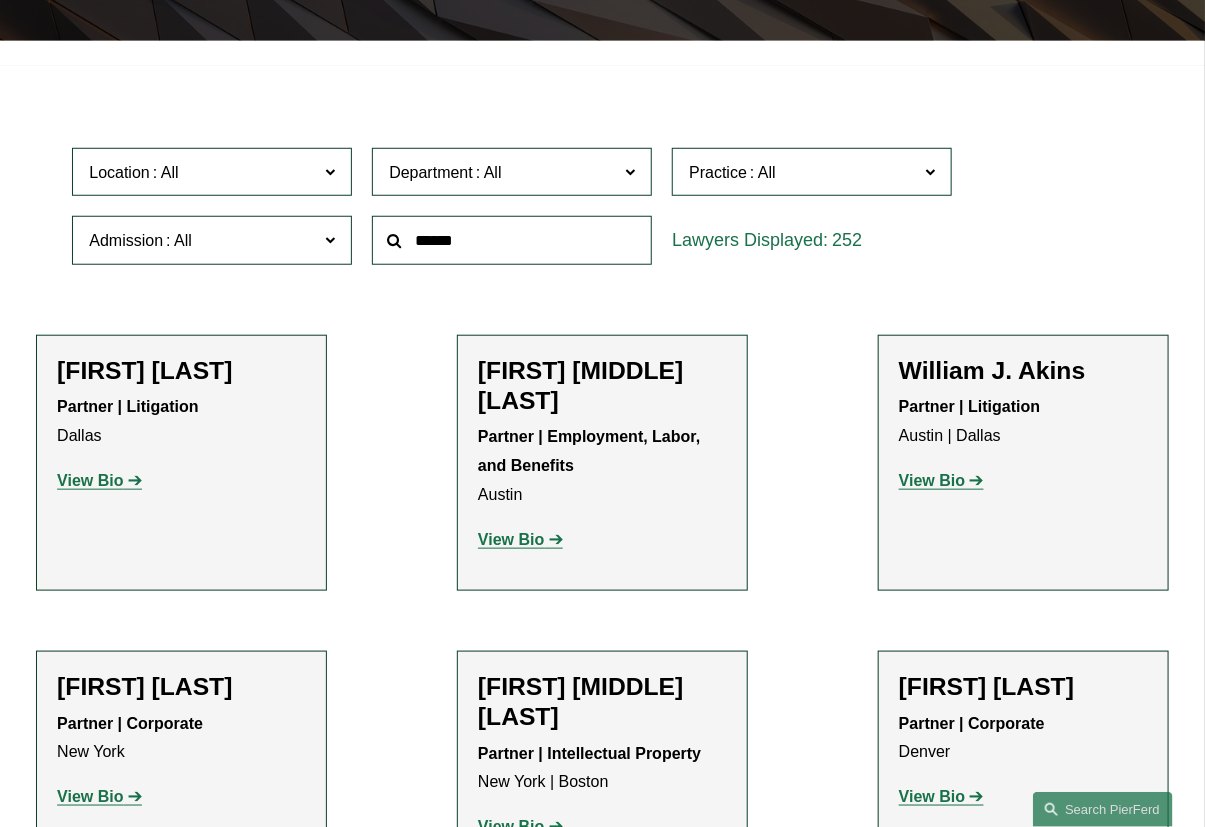scroll, scrollTop: 773, scrollLeft: 0, axis: vertical 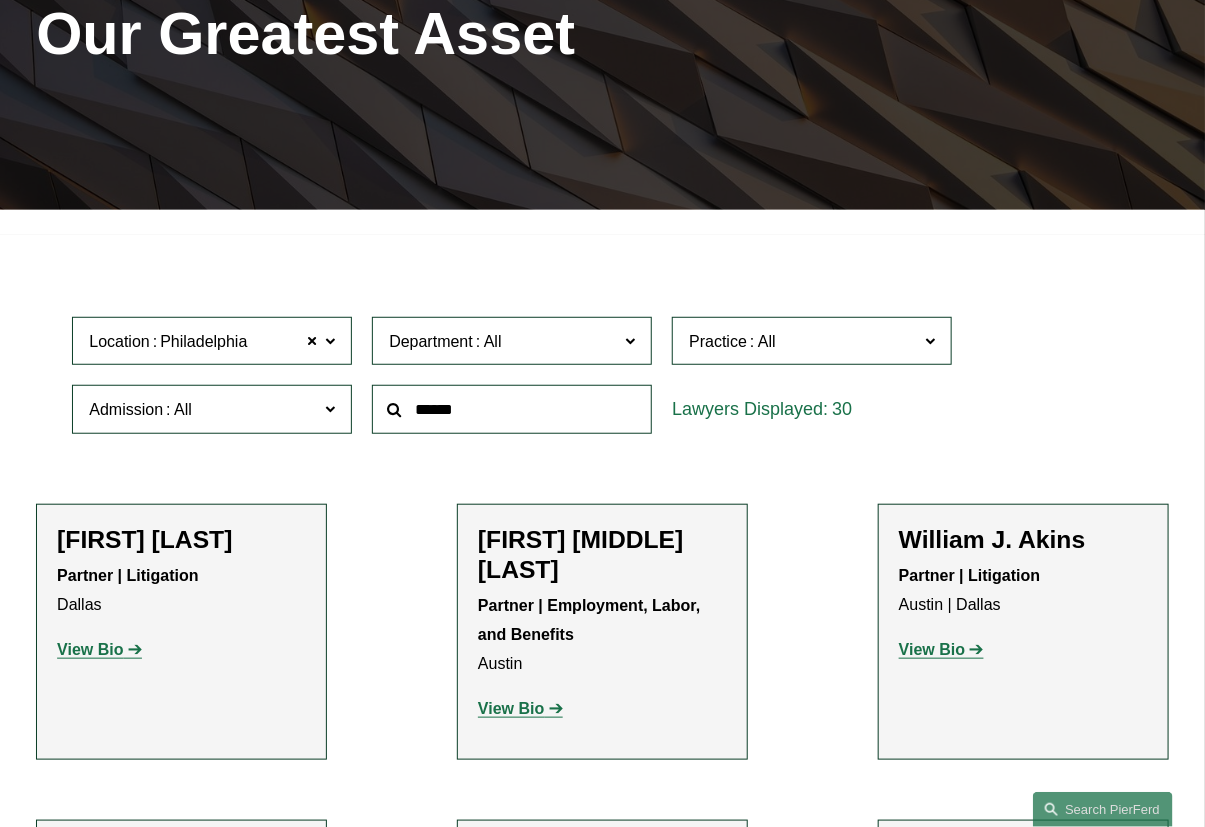 click on "Department" 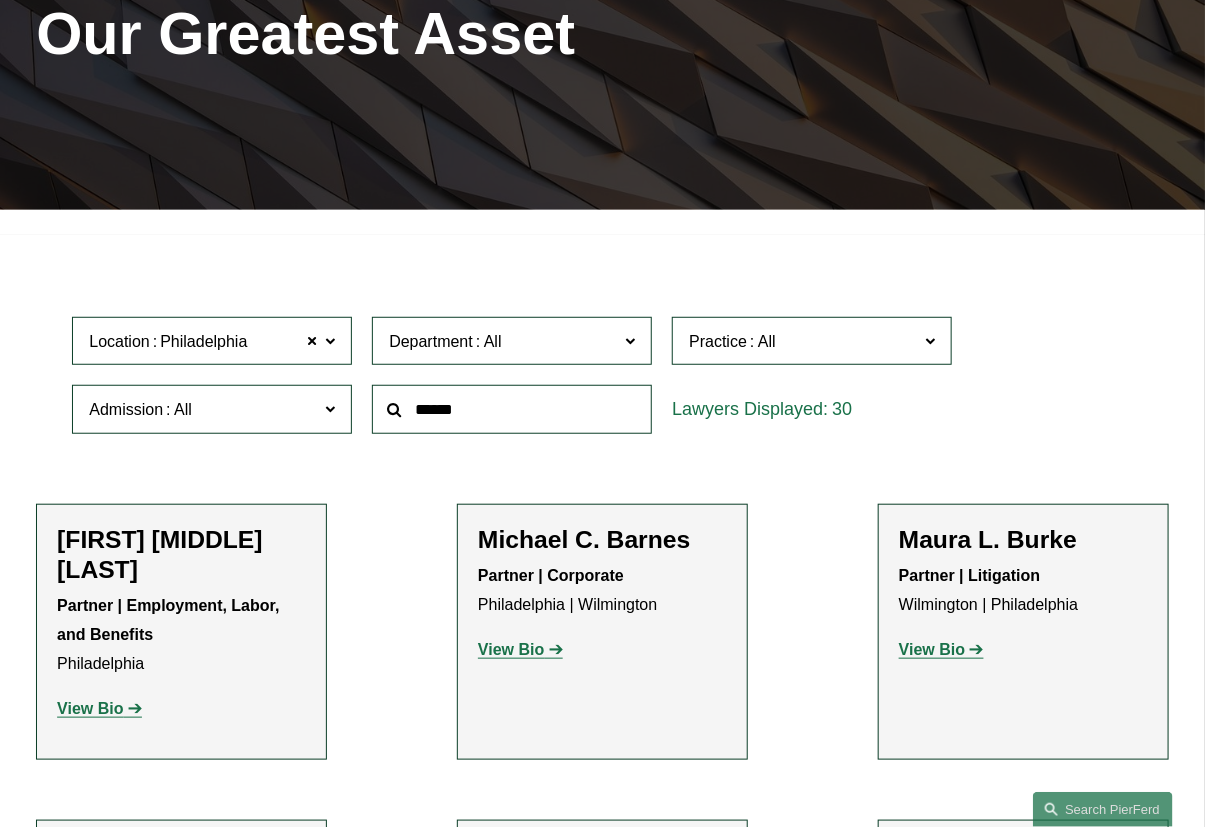 click on "Litigation" 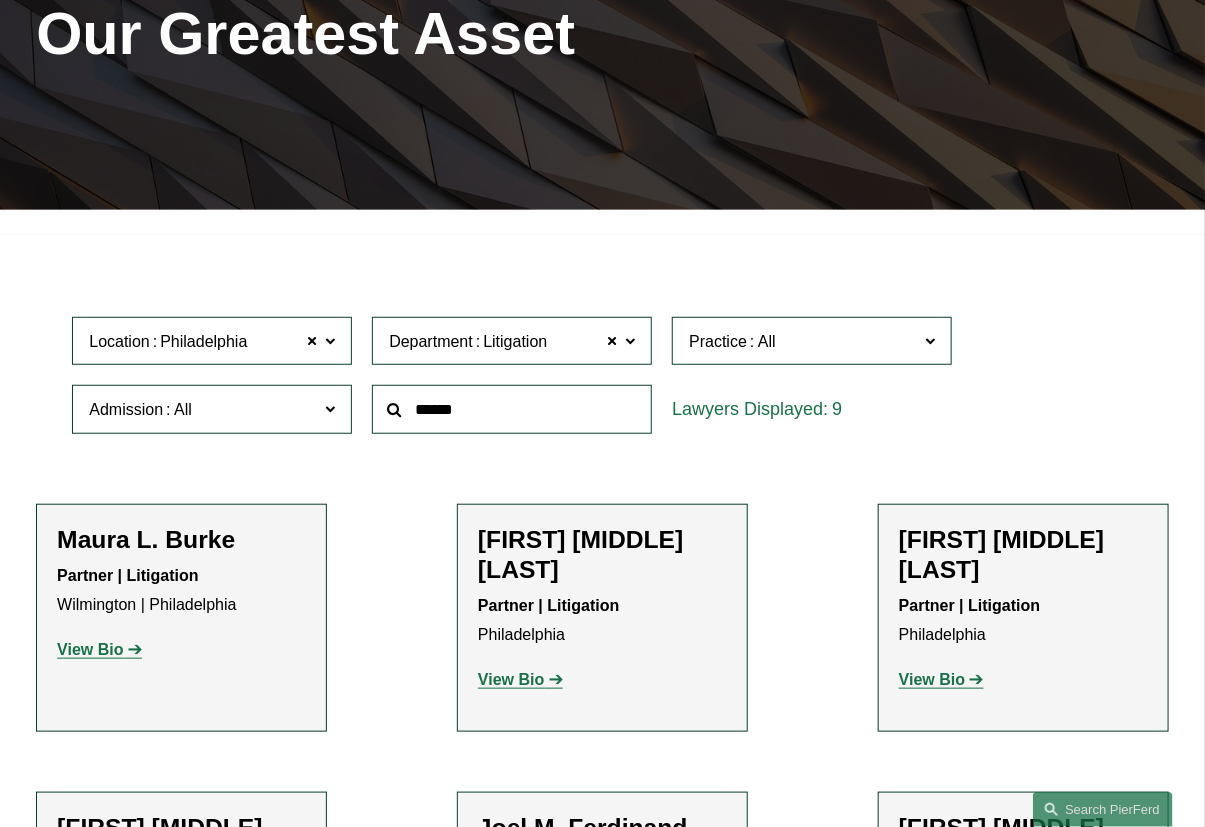 click on "Filter Location Philadelphia Philadelphia All Atlanta Austin Boston Charlotte Chicago Cincinnati Cleveland Columbus Dallas Denver Detroit Houston London Los Angeles Miami New York Northern Virginia Palo Alto Philadelphia Phoenix Seattle Tampa Washington, D.C. Wilmington Department Litigation Litigation All Corporate Employment, Labor, and Benefits Intellectual Property Litigation Practice All Antitrust Counseling Appellate Arbitration and Mediation Banking and Financial Services Bankruptcy, Financial Restructuring, and Reorganization Broker-Dealer Regulation Cannabis, Hemp & CBD Capital Markets Civil Pretrial and Trial Services Class Action Defense Commercial Litigation Commercial Transactions Commodities, Futures & Derivatives Communications & Media Condemnation and Eminent Domain Construction and Design Professional Copyrights Cyber, Privacy & Technology Education Emerging Companies Employment and Labor Energy, Gas, and Oil Law Energy, Renewables, and Sustainability Entertainment FDA Franchising 9" 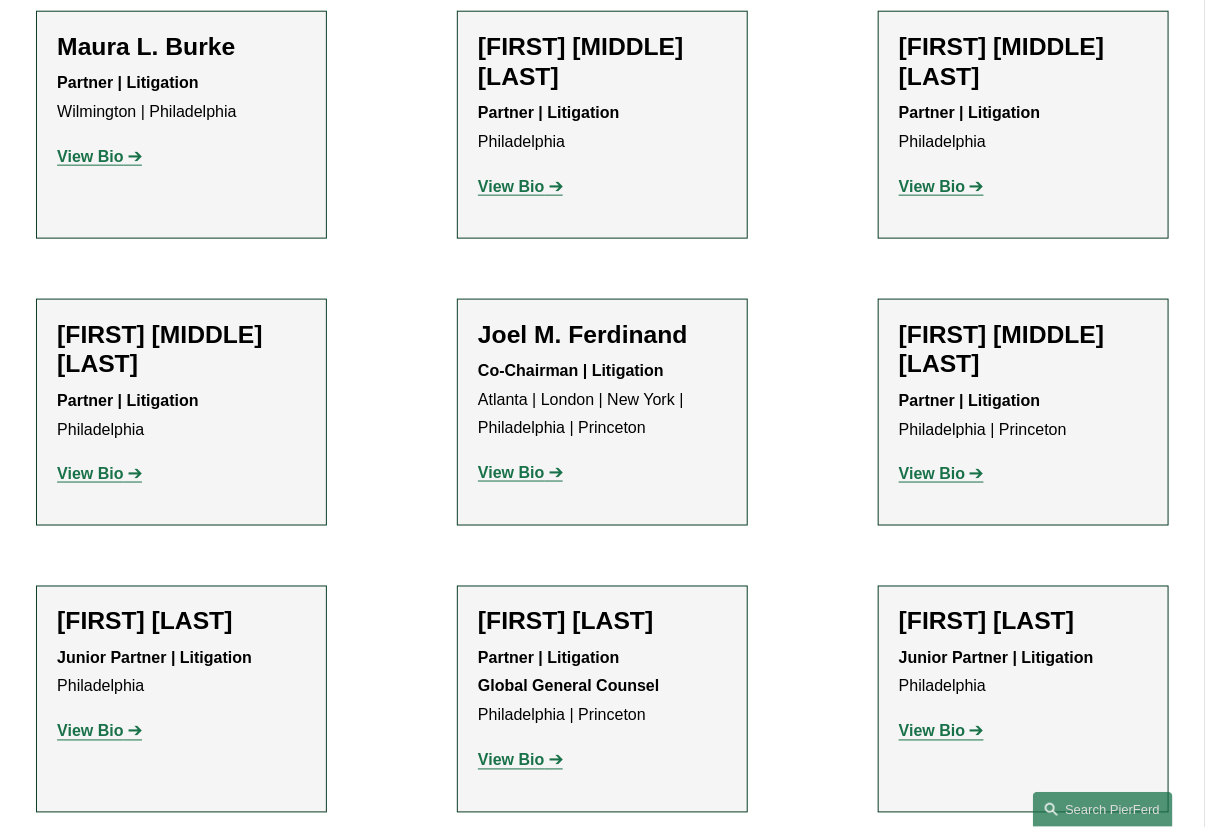 scroll, scrollTop: 740, scrollLeft: 0, axis: vertical 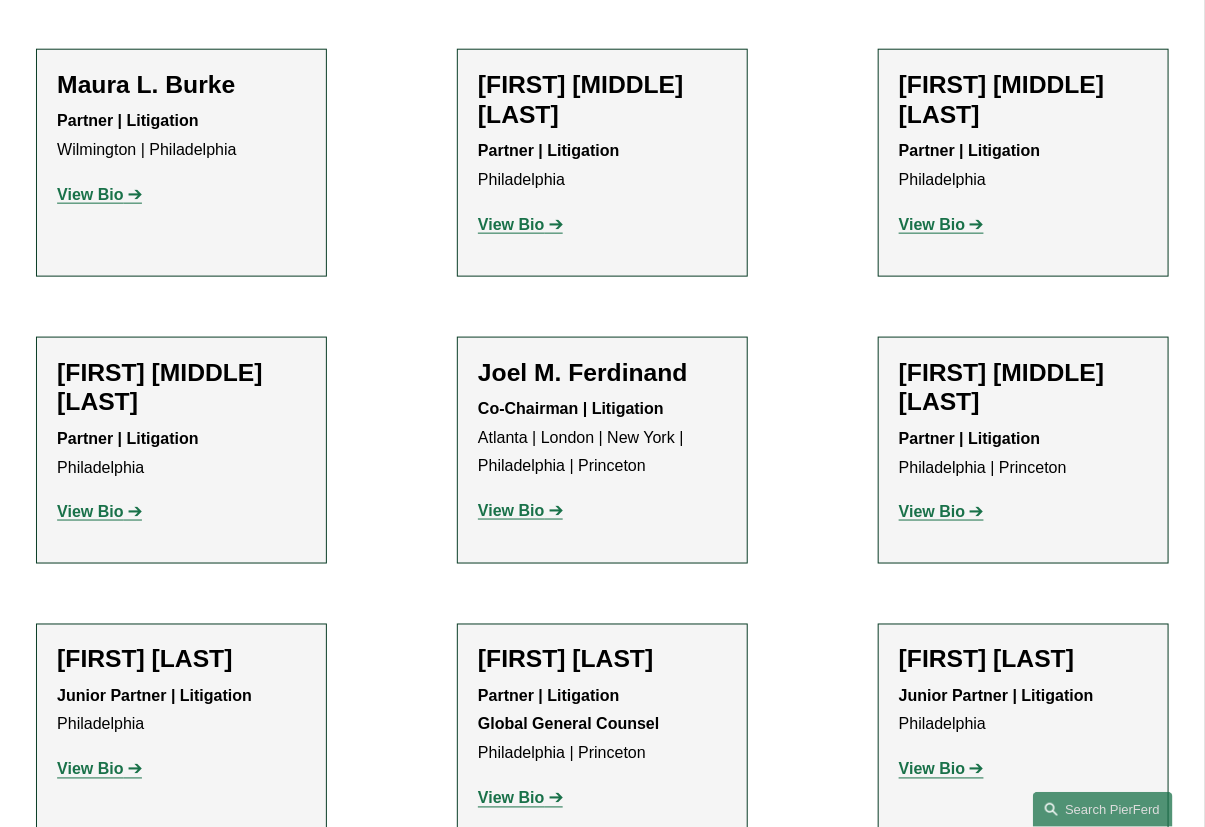 drag, startPoint x: 940, startPoint y: 446, endPoint x: 913, endPoint y: 456, distance: 28.79236 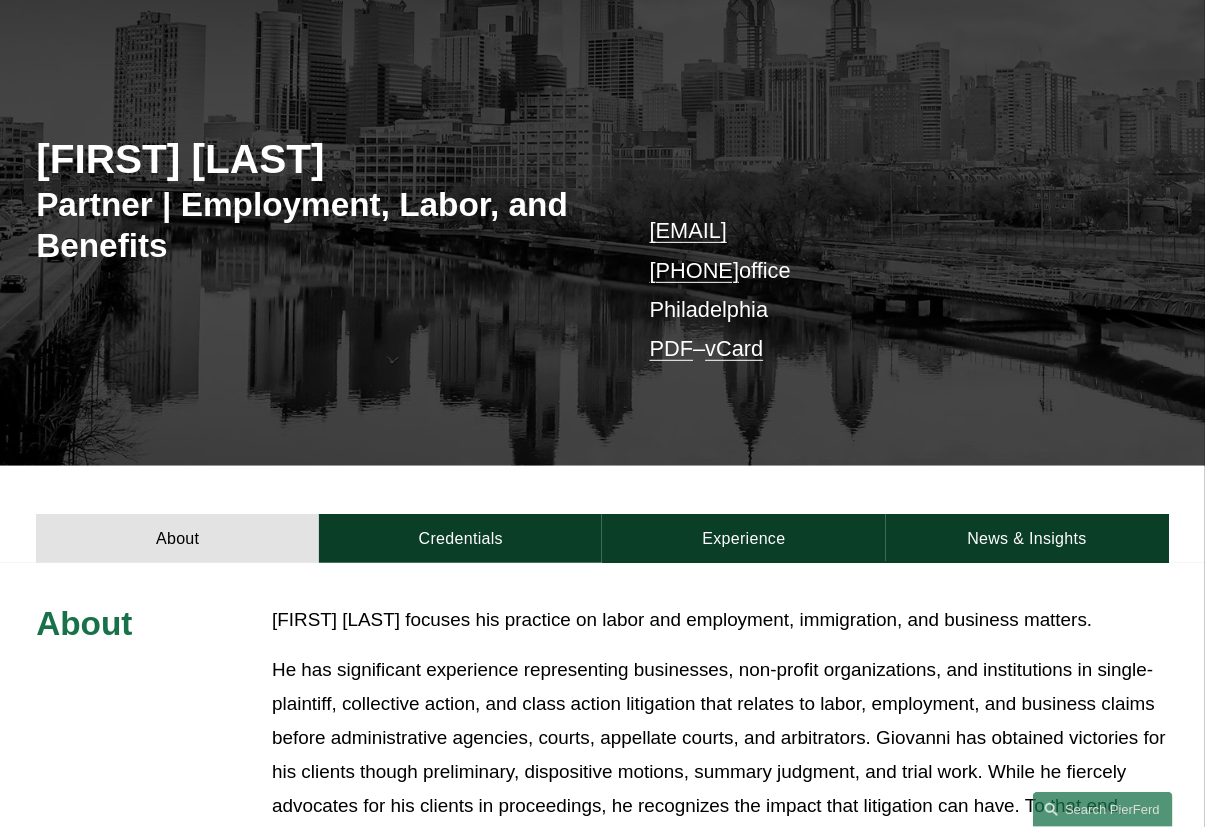 scroll, scrollTop: 0, scrollLeft: 0, axis: both 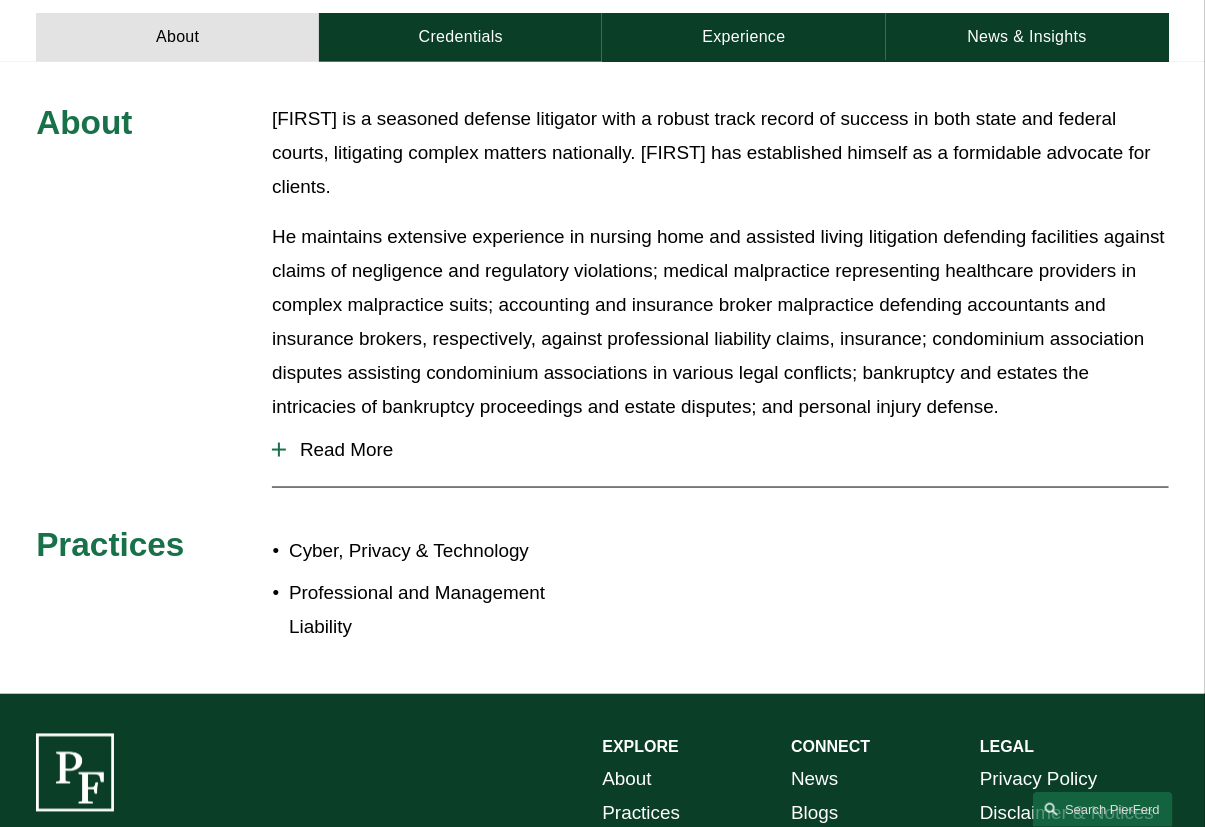 click on "He maintains extensive experience in nursing home and assisted living litigation defending facilities against claims of negligence and regulatory violations; medical malpractice representing healthcare providers in complex malpractice suits; accounting and insurance broker malpractice defending accountants and insurance brokers, respectively, against professional liability claims, insurance; condominium association disputes assisting condominium associations in various legal conflicts; bankruptcy and estates the intricacies of bankruptcy proceedings and estate disputes; and personal injury defense." at bounding box center [720, 322] 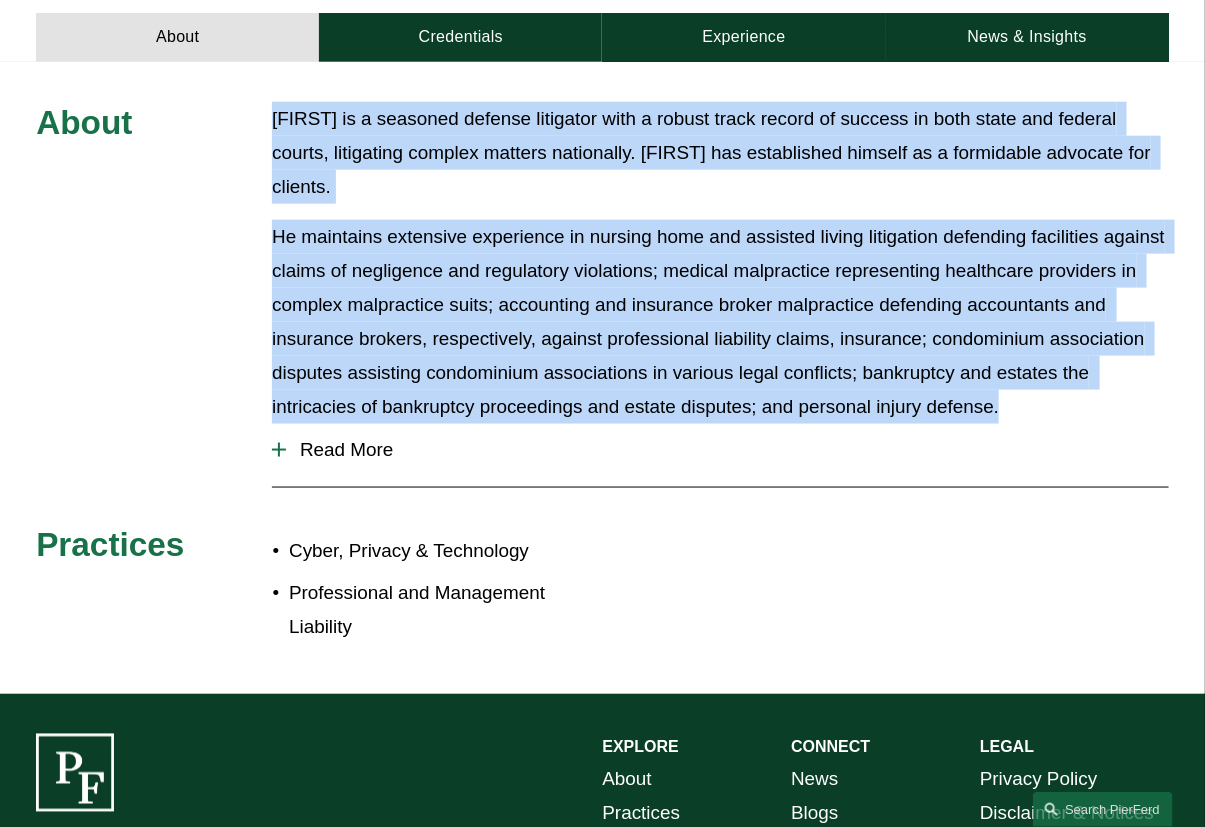 drag, startPoint x: 1040, startPoint y: 381, endPoint x: 271, endPoint y: 101, distance: 818.3893 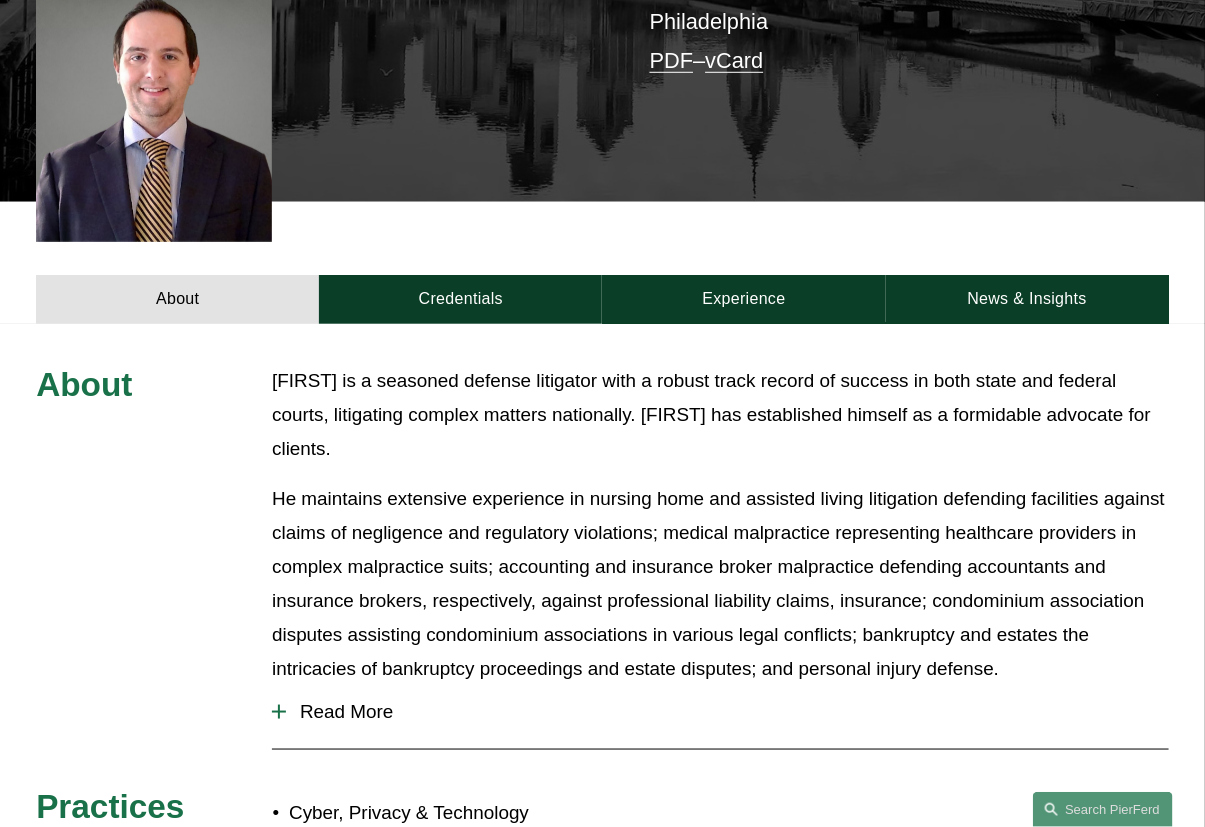 scroll, scrollTop: 454, scrollLeft: 0, axis: vertical 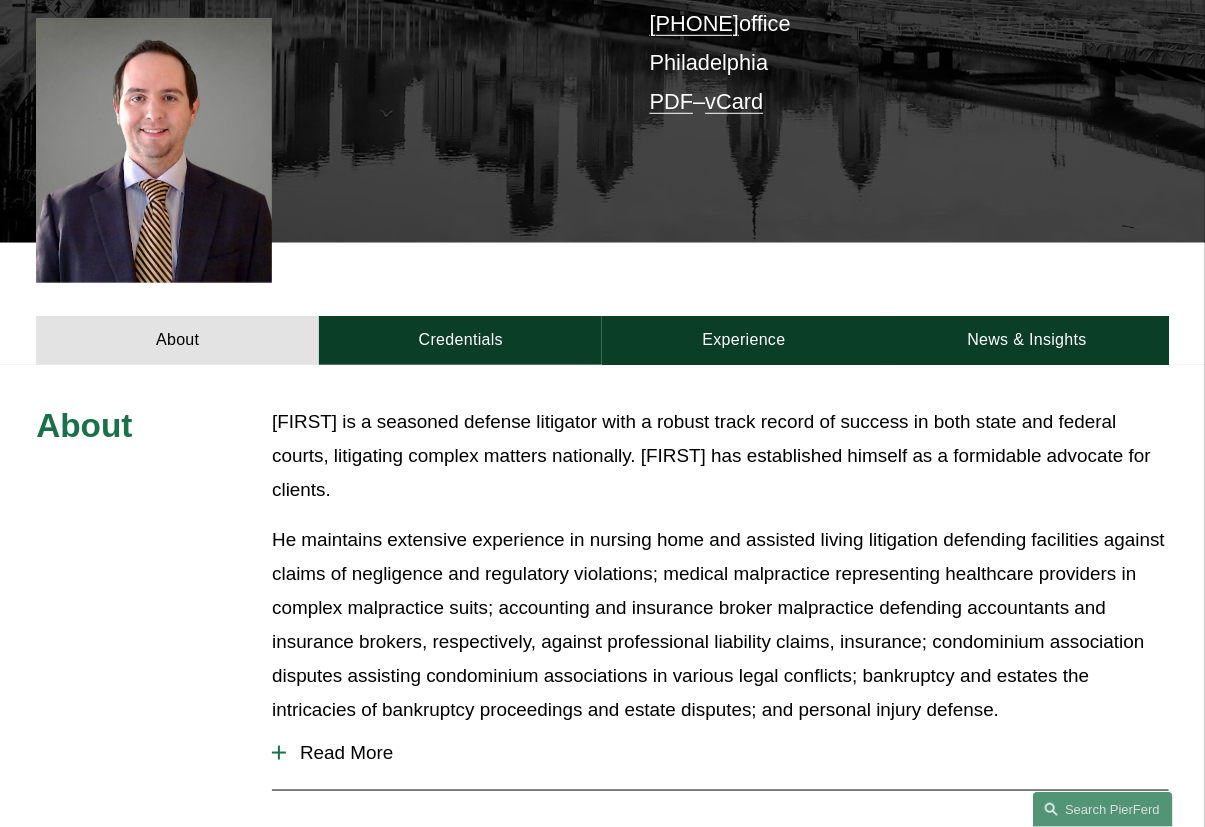 click on "He maintains extensive experience in nursing home and assisted living litigation defending facilities against claims of negligence and regulatory violations; medical malpractice representing healthcare providers in complex malpractice suits; accounting and insurance broker malpractice defending accountants and insurance brokers, respectively, against professional liability claims, insurance; condominium association disputes assisting condominium associations in various legal conflicts; bankruptcy and estates the intricacies of bankruptcy proceedings and estate disputes; and personal injury defense." at bounding box center [720, 625] 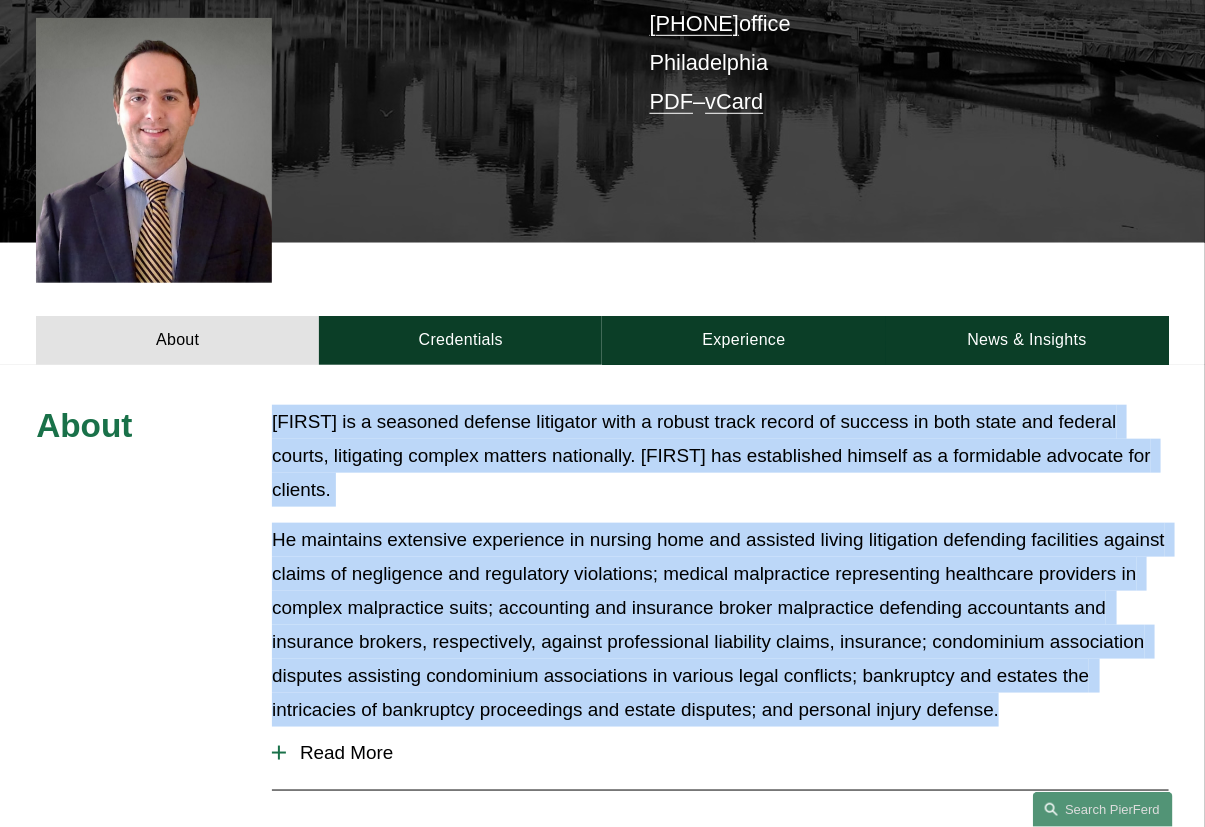 drag, startPoint x: 1019, startPoint y: 682, endPoint x: 249, endPoint y: 423, distance: 812.39215 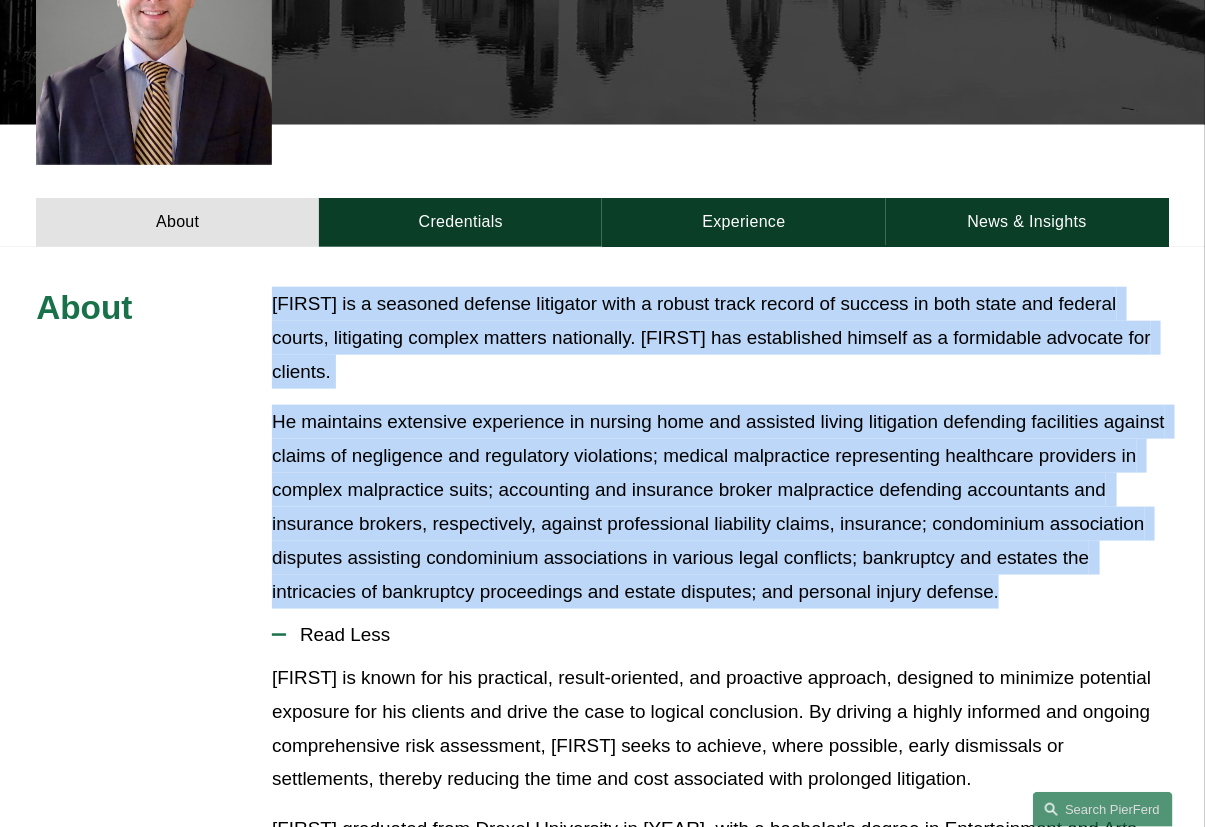 scroll, scrollTop: 757, scrollLeft: 0, axis: vertical 